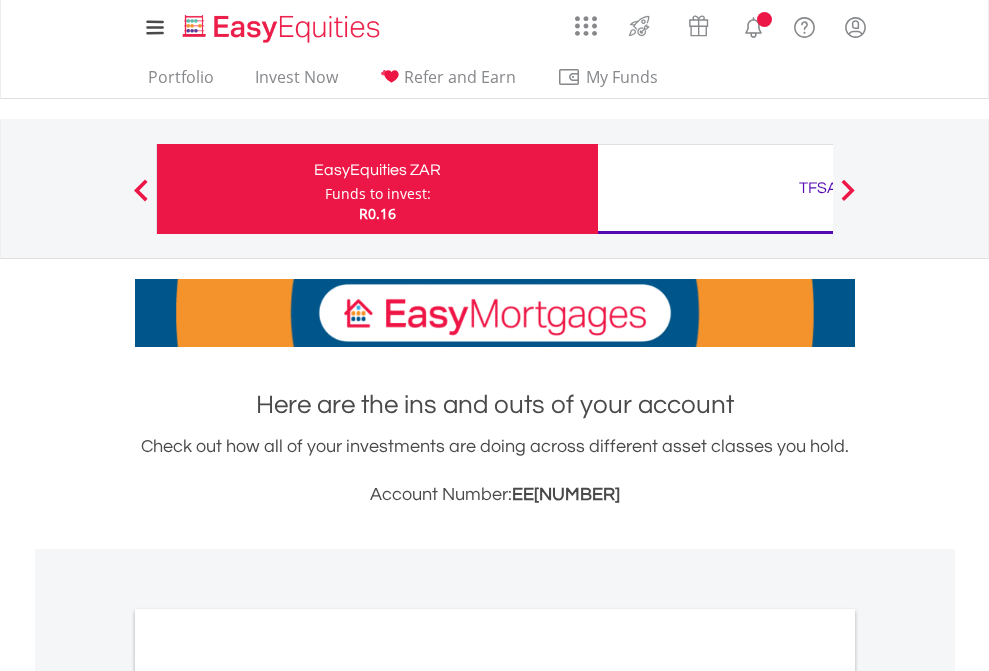 scroll, scrollTop: 0, scrollLeft: 0, axis: both 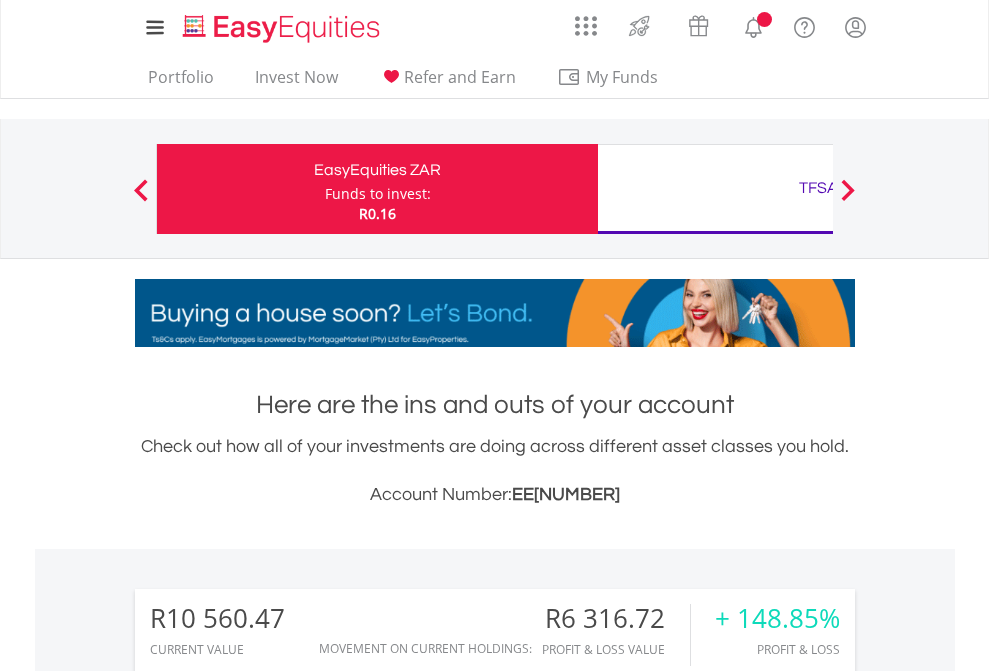 click on "Funds to invest:" at bounding box center [378, 194] 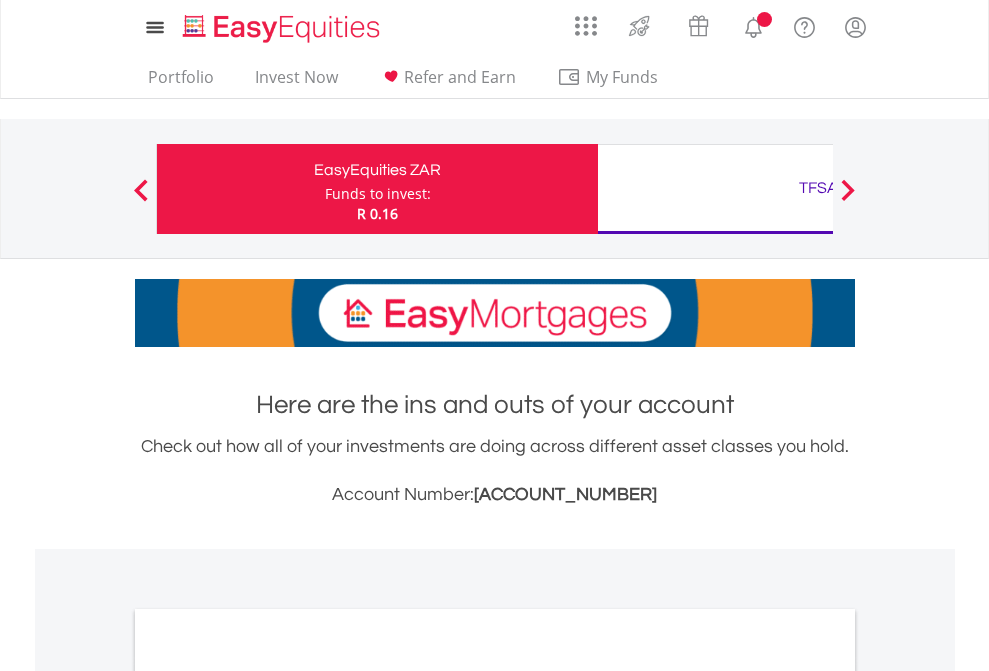 scroll, scrollTop: 0, scrollLeft: 0, axis: both 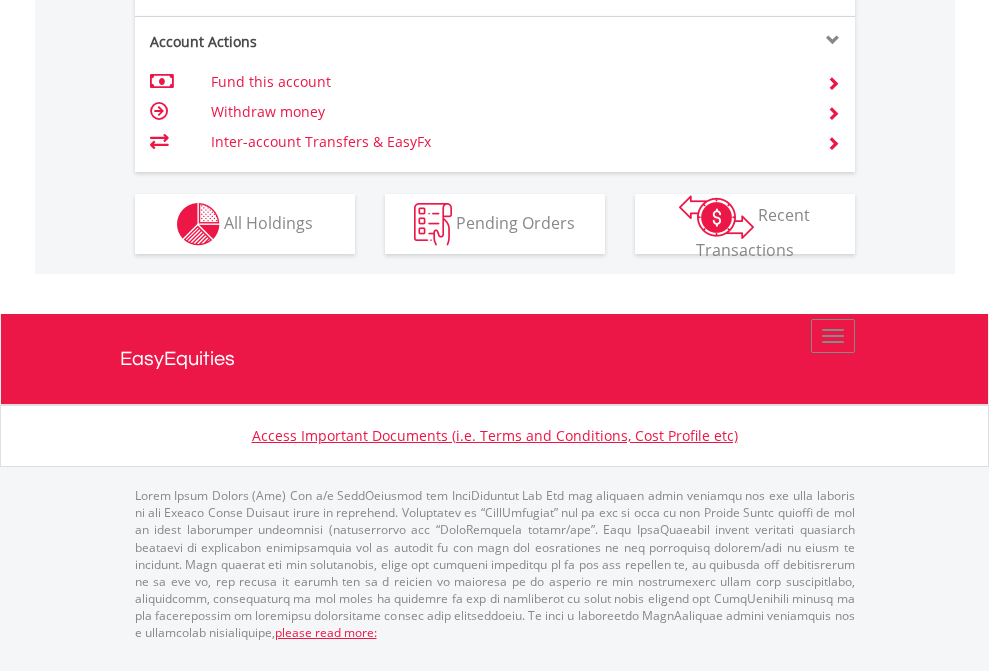 click on "Investment types" at bounding box center [706, -337] 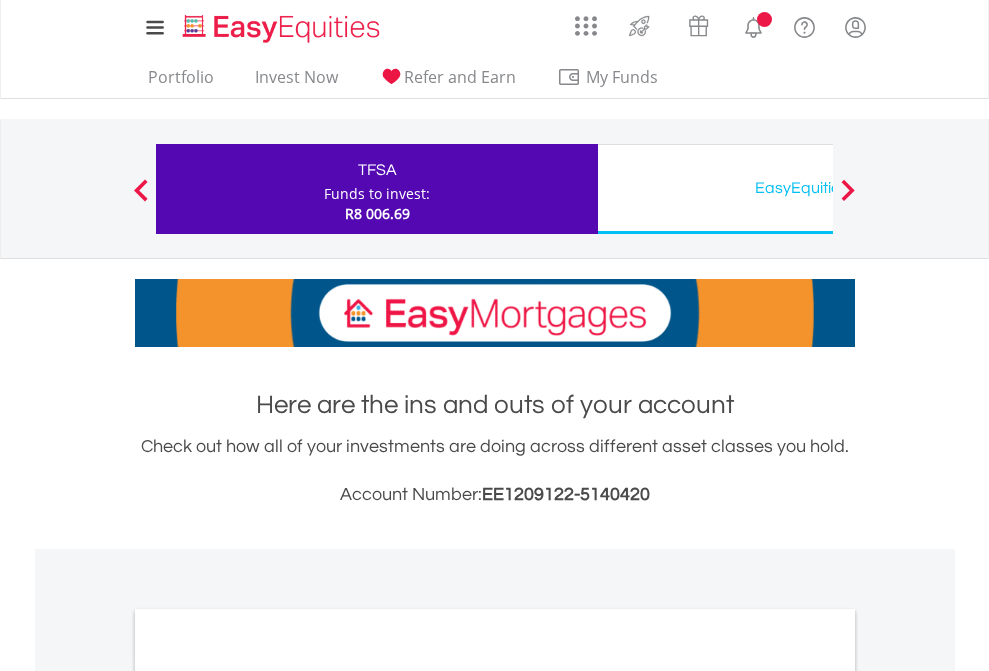scroll, scrollTop: 0, scrollLeft: 0, axis: both 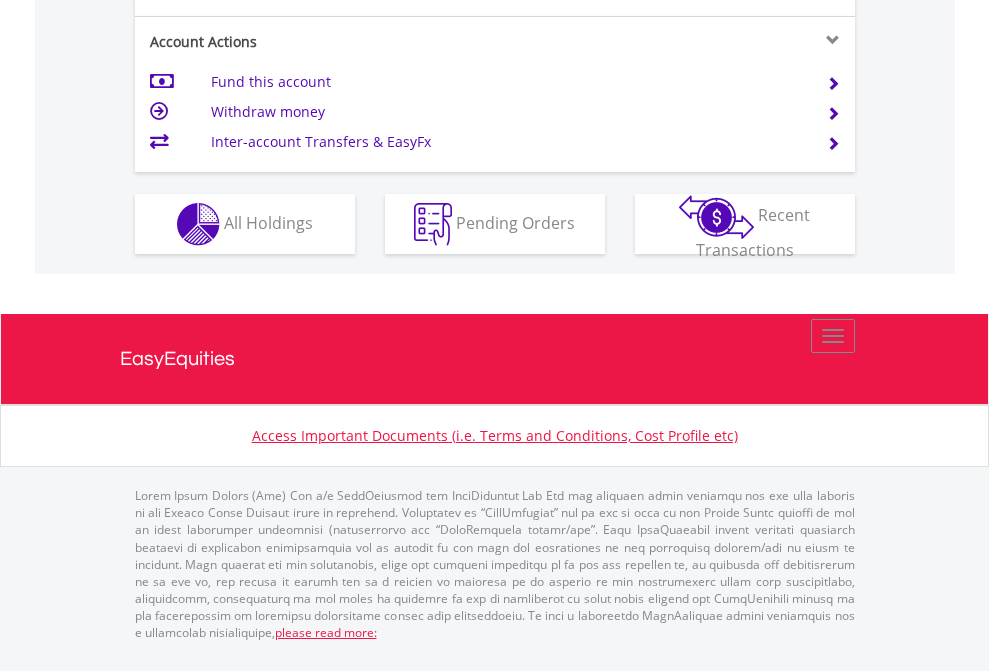 click on "Investment types" at bounding box center [706, -337] 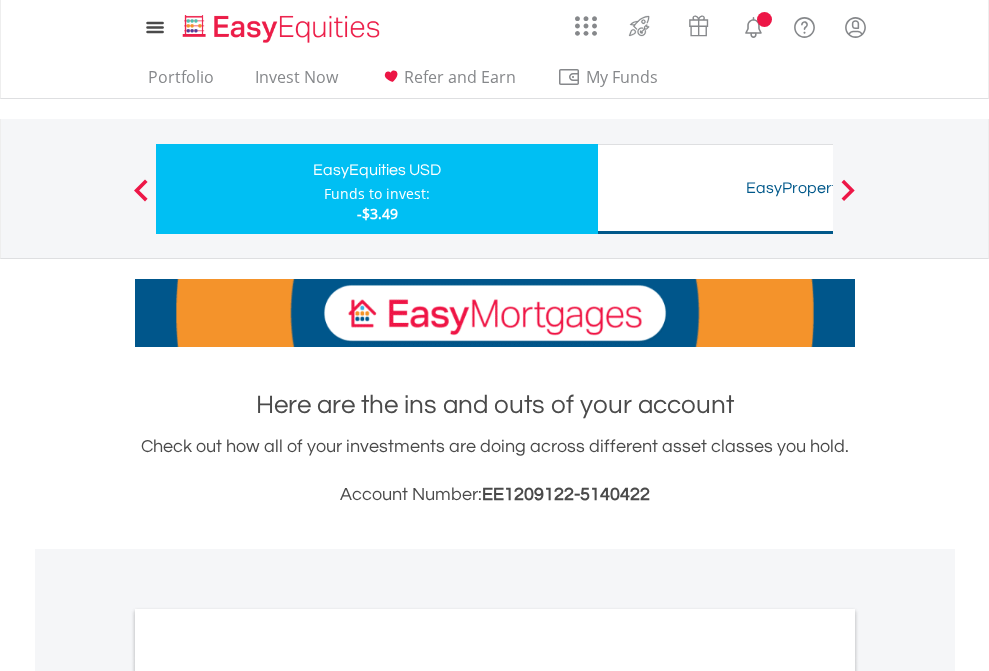 scroll, scrollTop: 0, scrollLeft: 0, axis: both 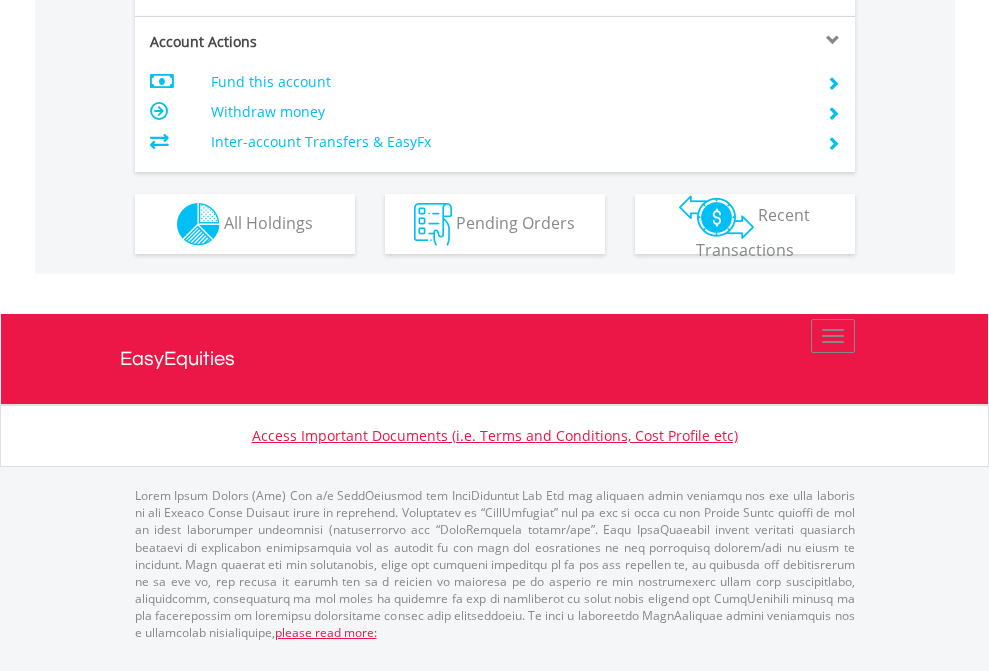 click on "Investment types" at bounding box center [706, -337] 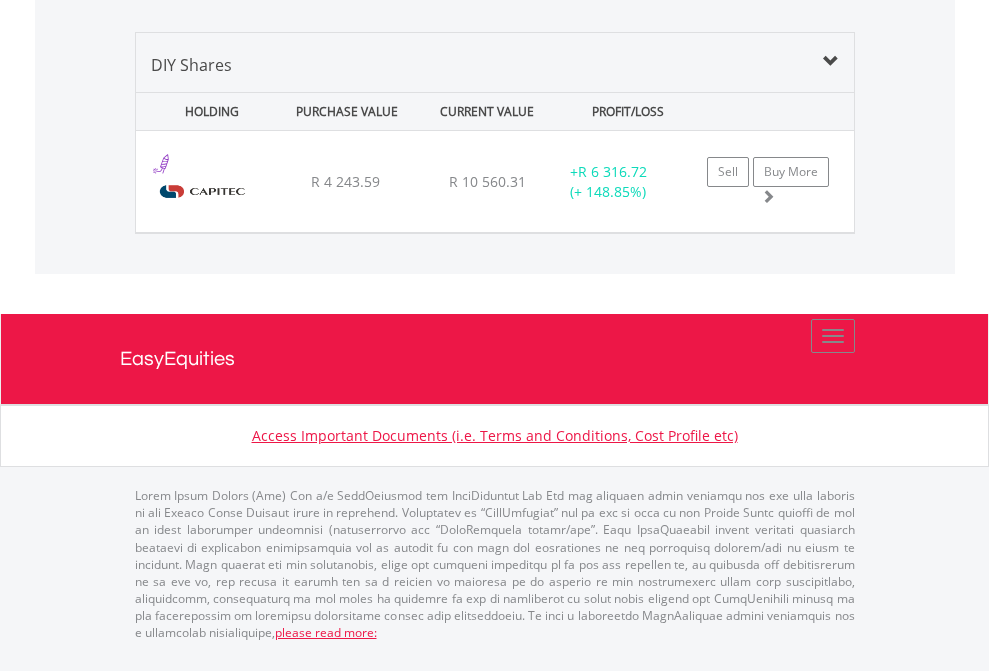 scroll, scrollTop: 1933, scrollLeft: 0, axis: vertical 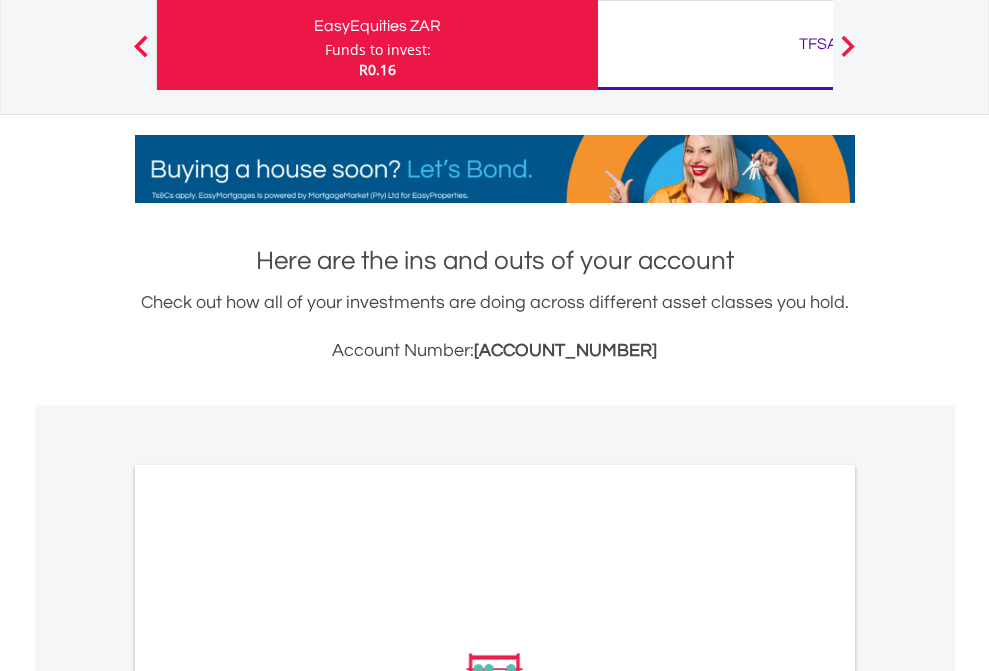 click on "All Holdings" at bounding box center [268, 952] 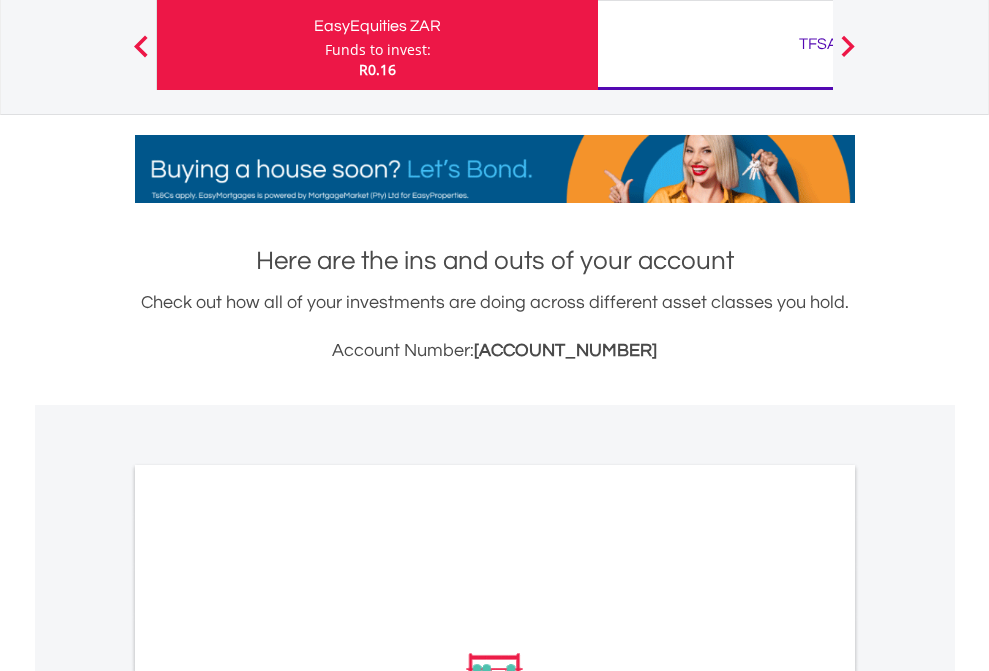 scroll, scrollTop: 1202, scrollLeft: 0, axis: vertical 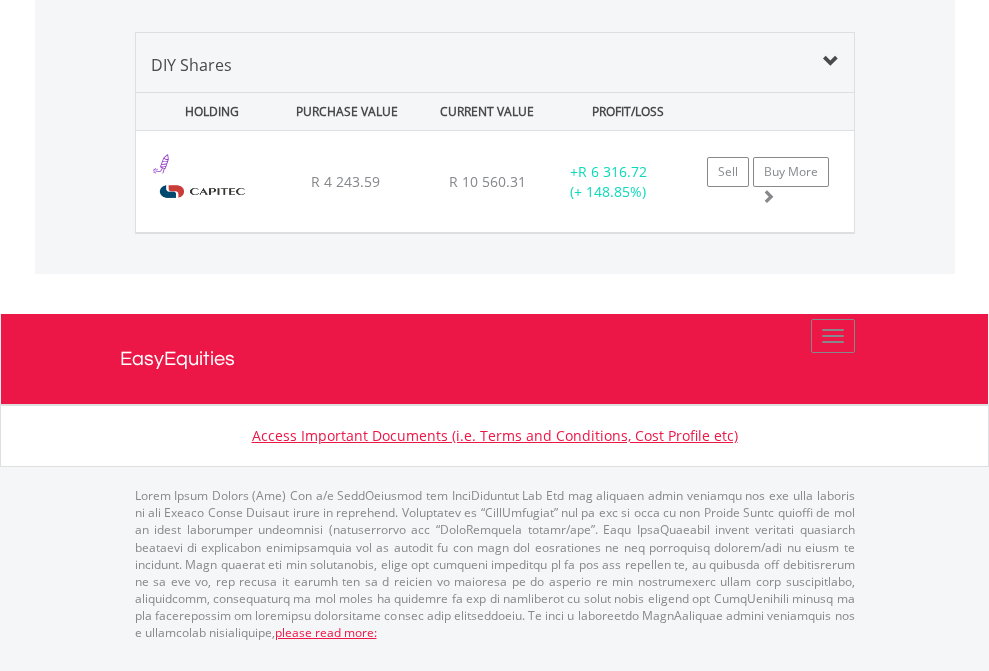 click on "TFSA" at bounding box center (818, -968) 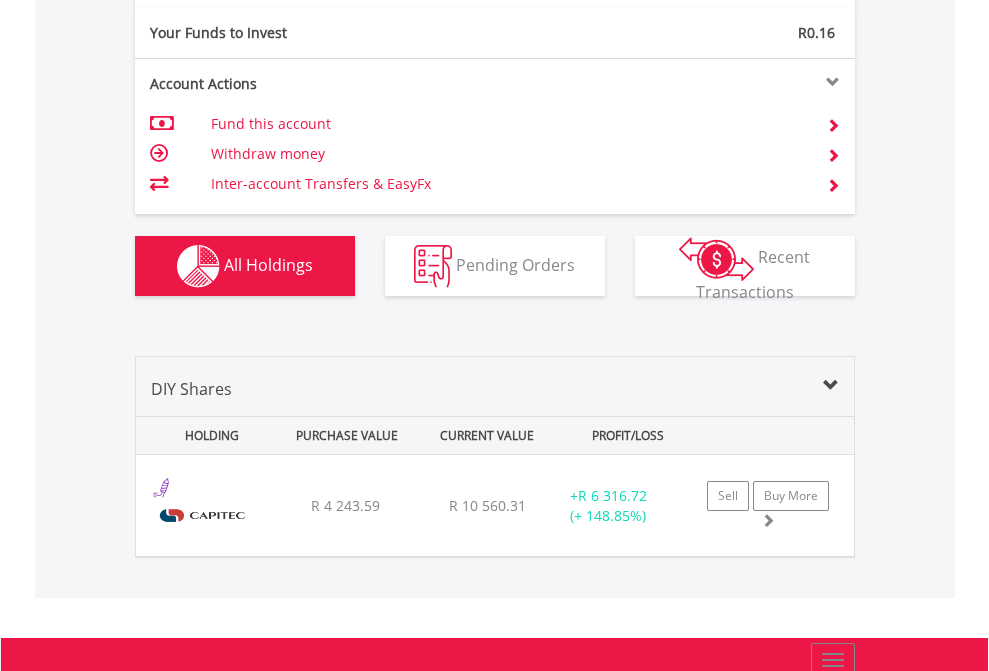 scroll, scrollTop: 144, scrollLeft: 0, axis: vertical 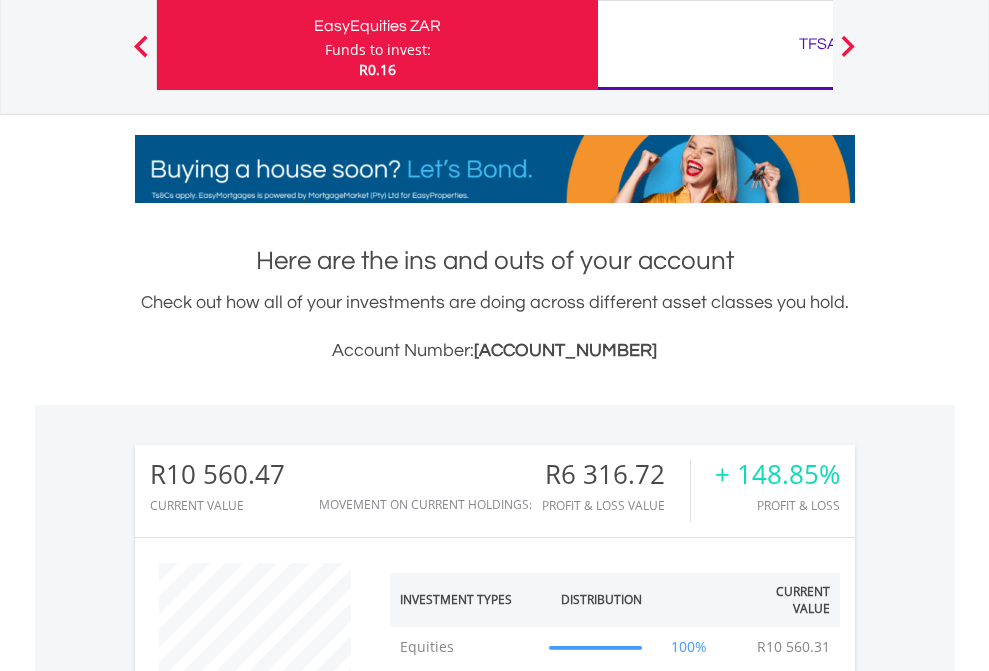 click on "All Holdings" at bounding box center (268, 1322) 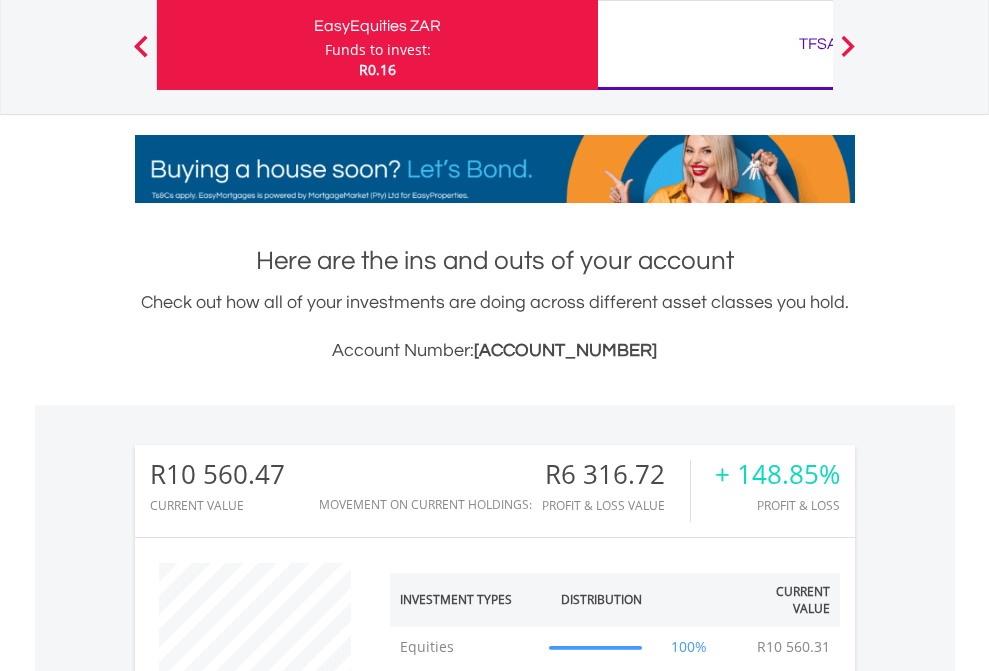 scroll, scrollTop: 1493, scrollLeft: 0, axis: vertical 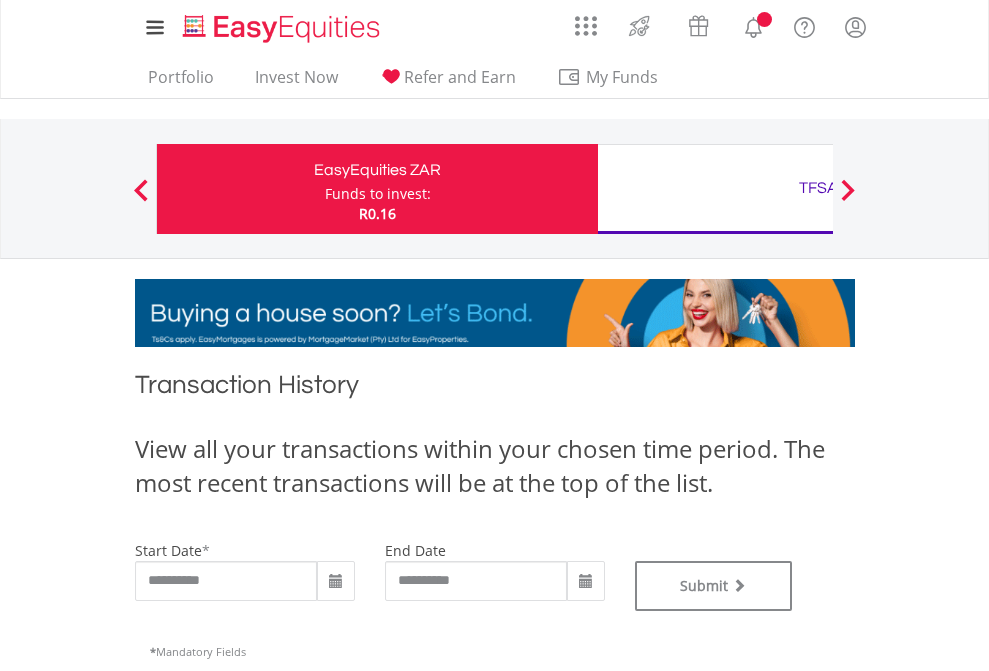 click on "TFSA" at bounding box center [818, 188] 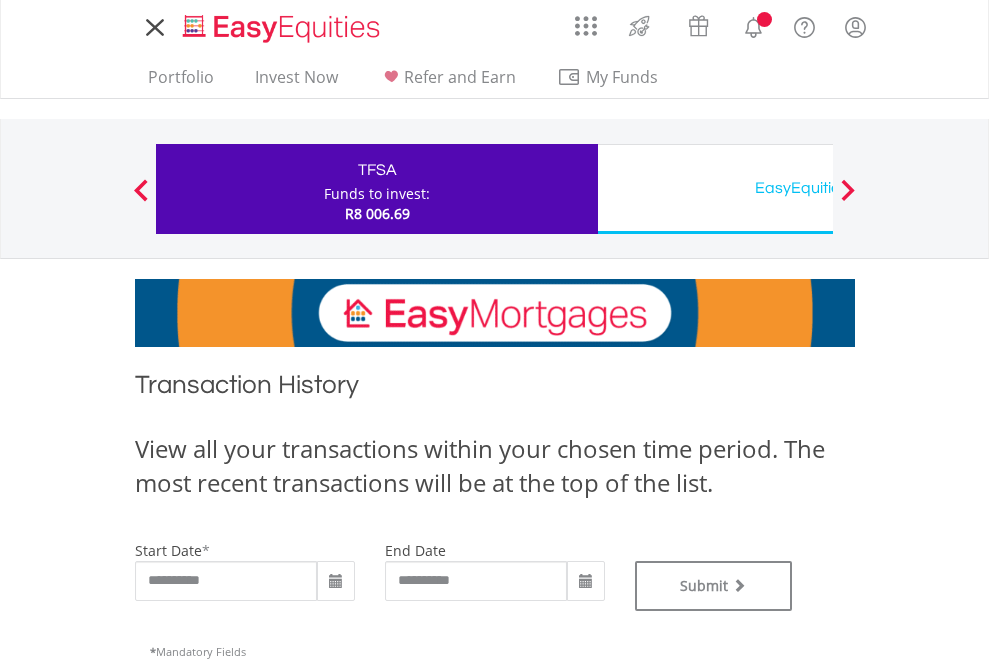 scroll, scrollTop: 0, scrollLeft: 0, axis: both 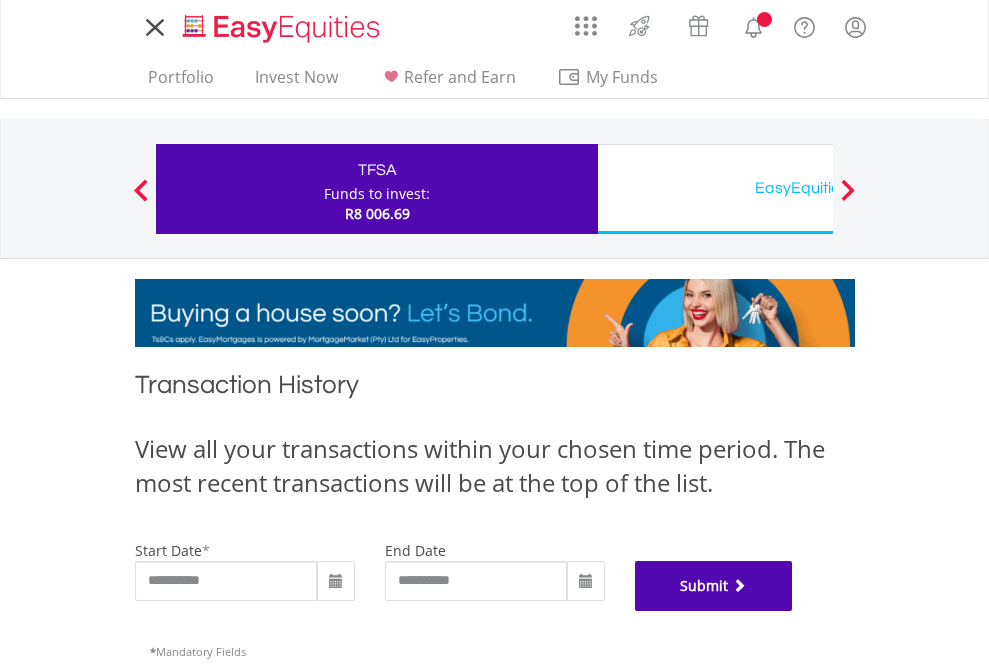 click on "Submit" at bounding box center (714, 586) 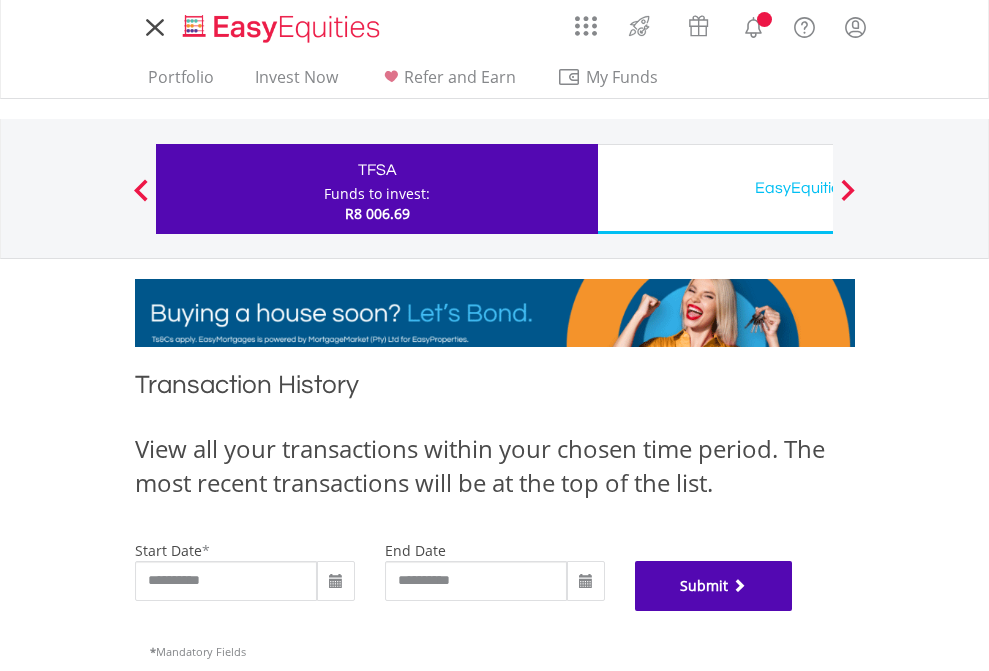 scroll, scrollTop: 811, scrollLeft: 0, axis: vertical 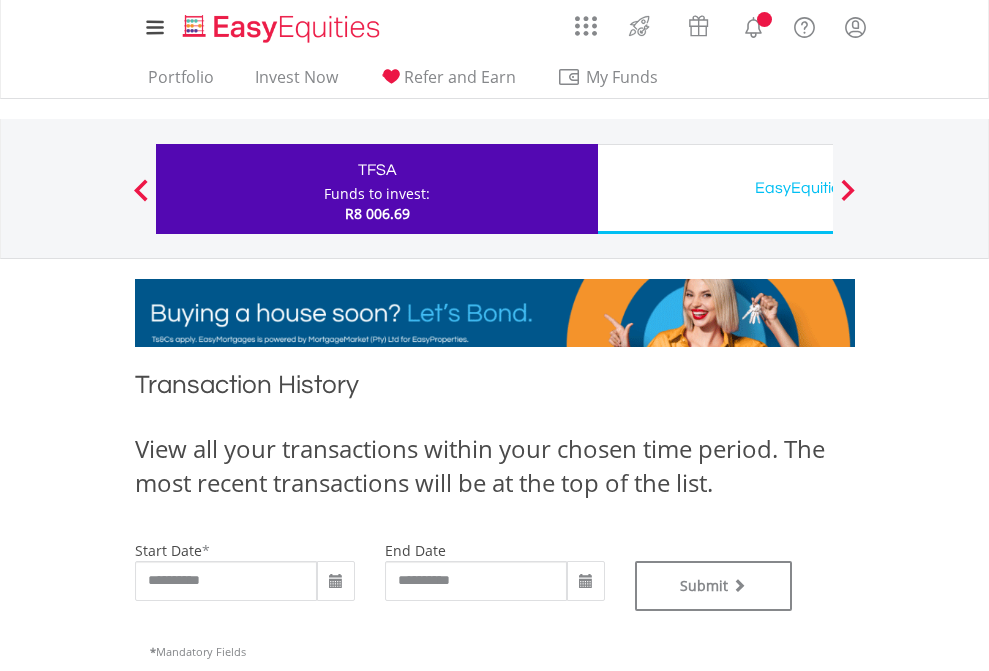 click on "Funds to invest:" at bounding box center (377, 194) 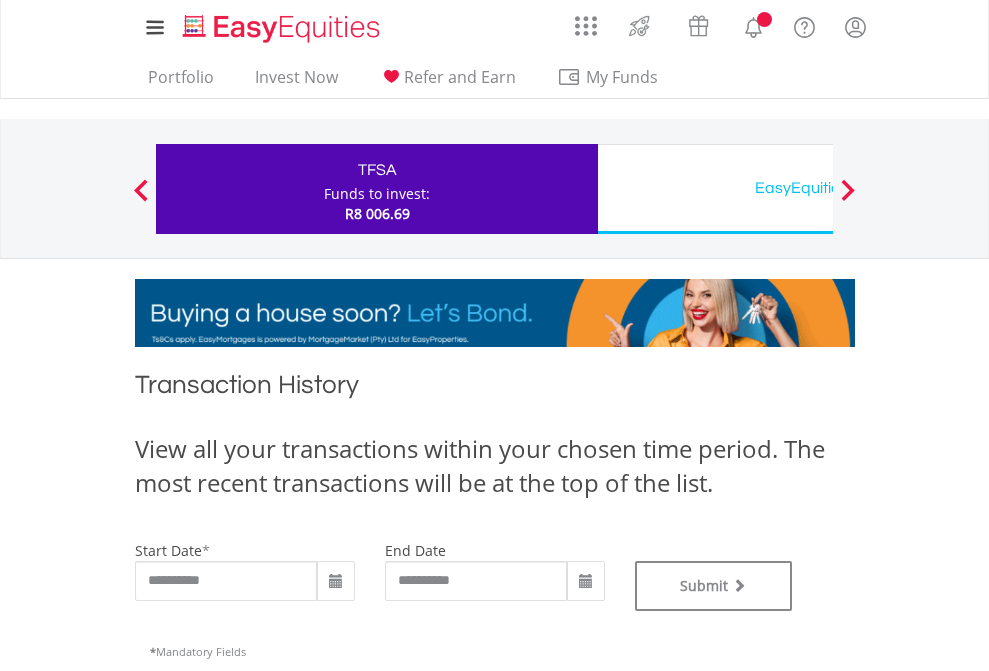 type on "**********" 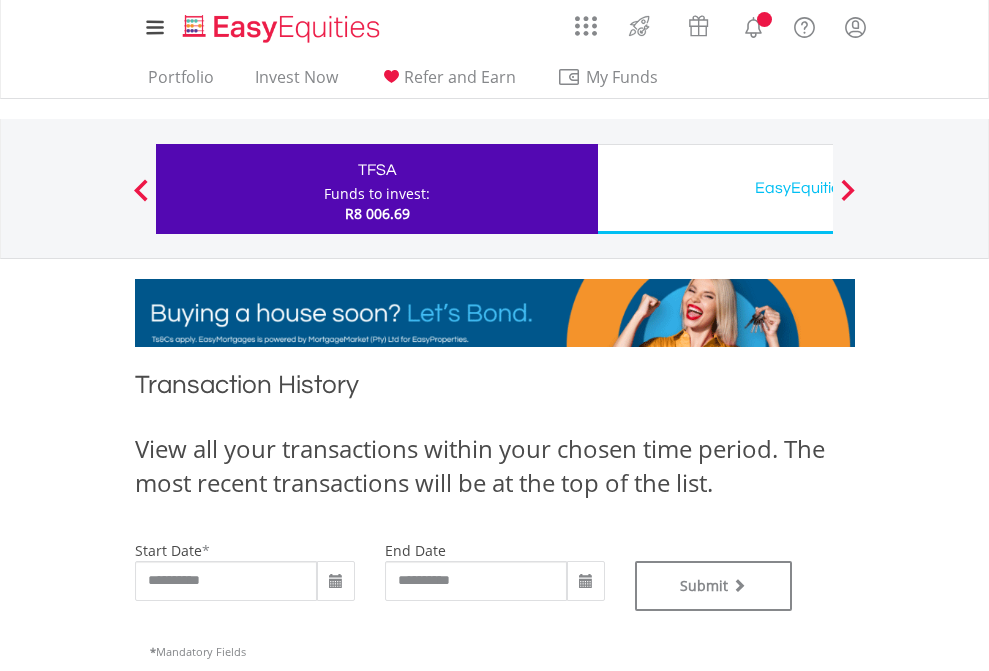 type on "**********" 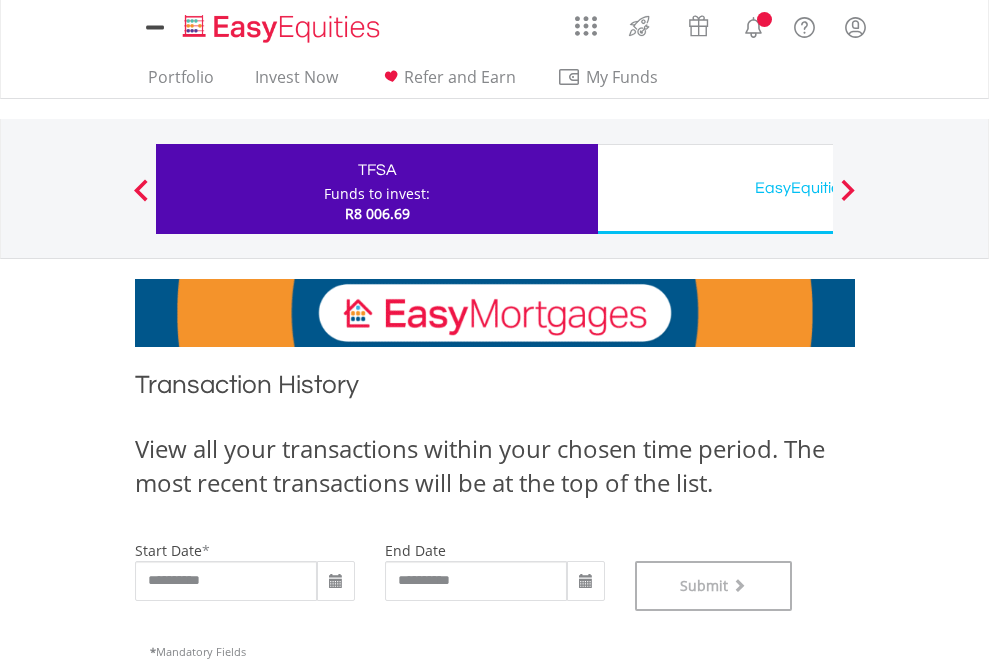 scroll, scrollTop: 811, scrollLeft: 0, axis: vertical 